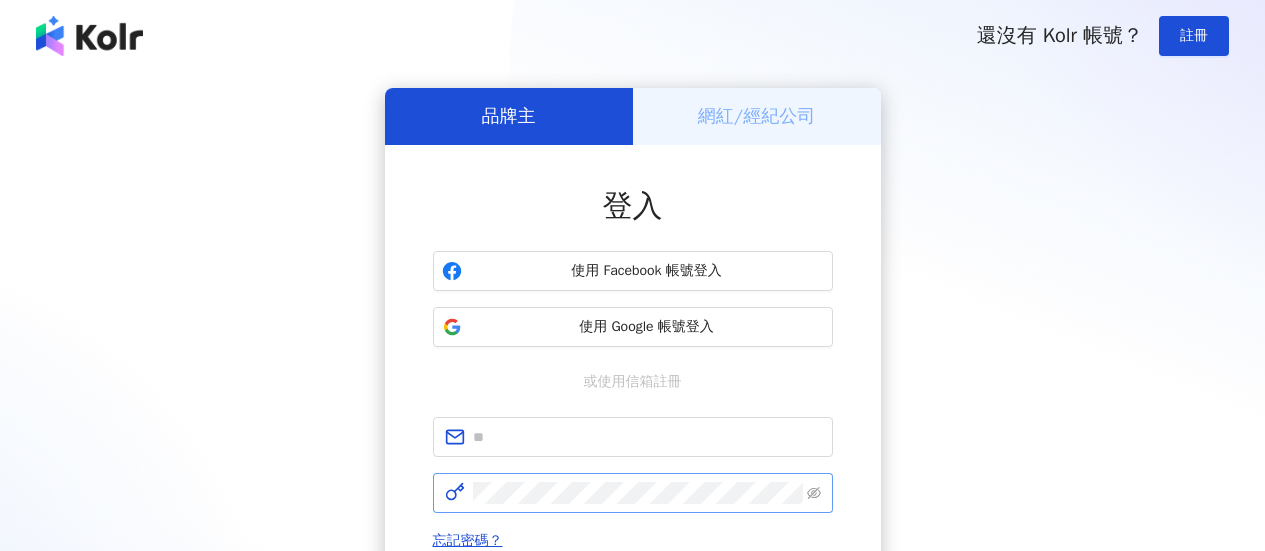 scroll, scrollTop: 0, scrollLeft: 0, axis: both 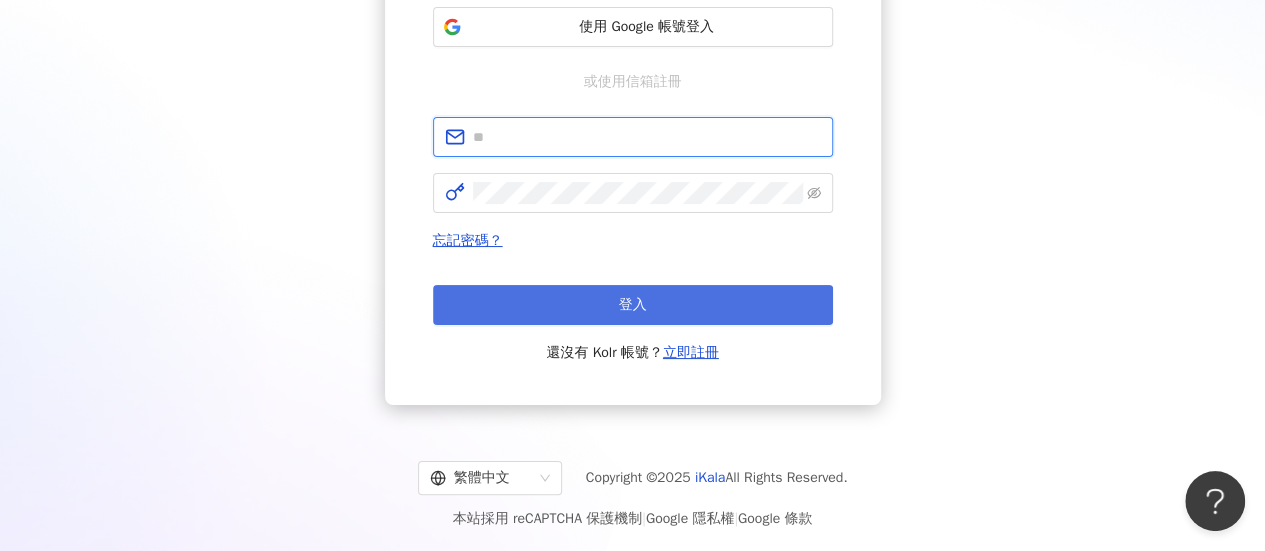 type on "**********" 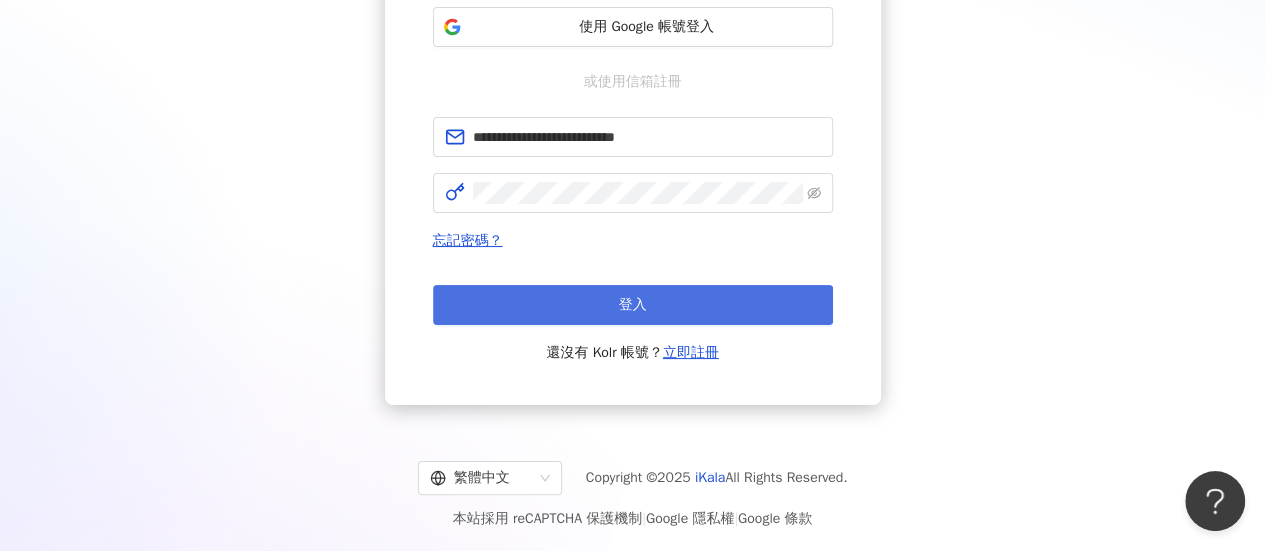 scroll, scrollTop: 0, scrollLeft: 0, axis: both 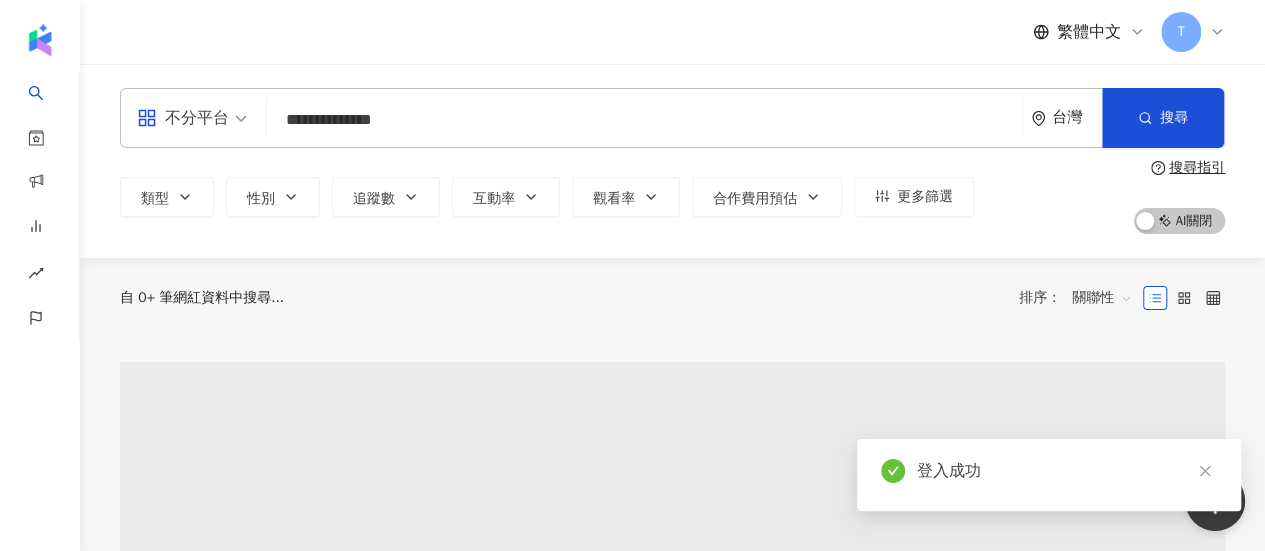 click on "**********" at bounding box center (644, 120) 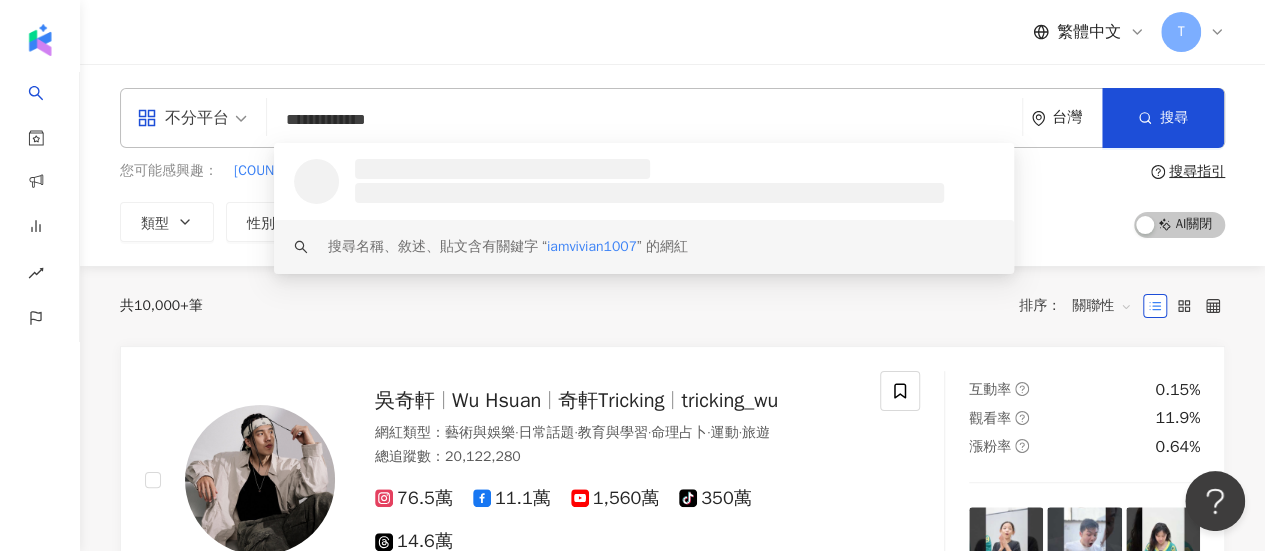 click on "iamvivian1007" at bounding box center (592, 246) 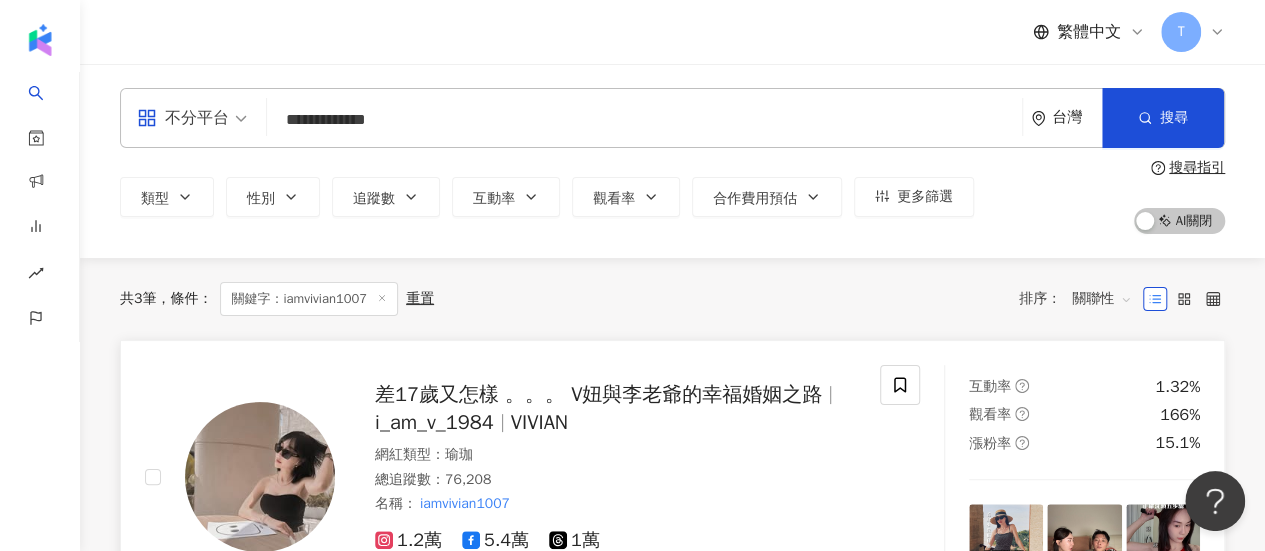 type on "**********" 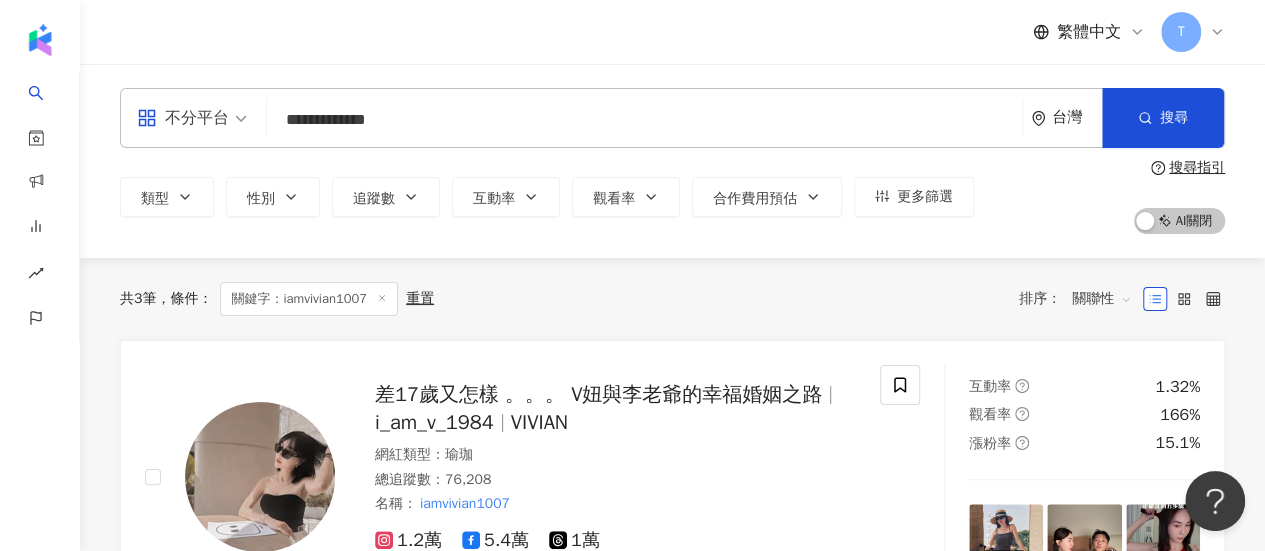 drag, startPoint x: 1240, startPoint y: 333, endPoint x: 1205, endPoint y: 333, distance: 35 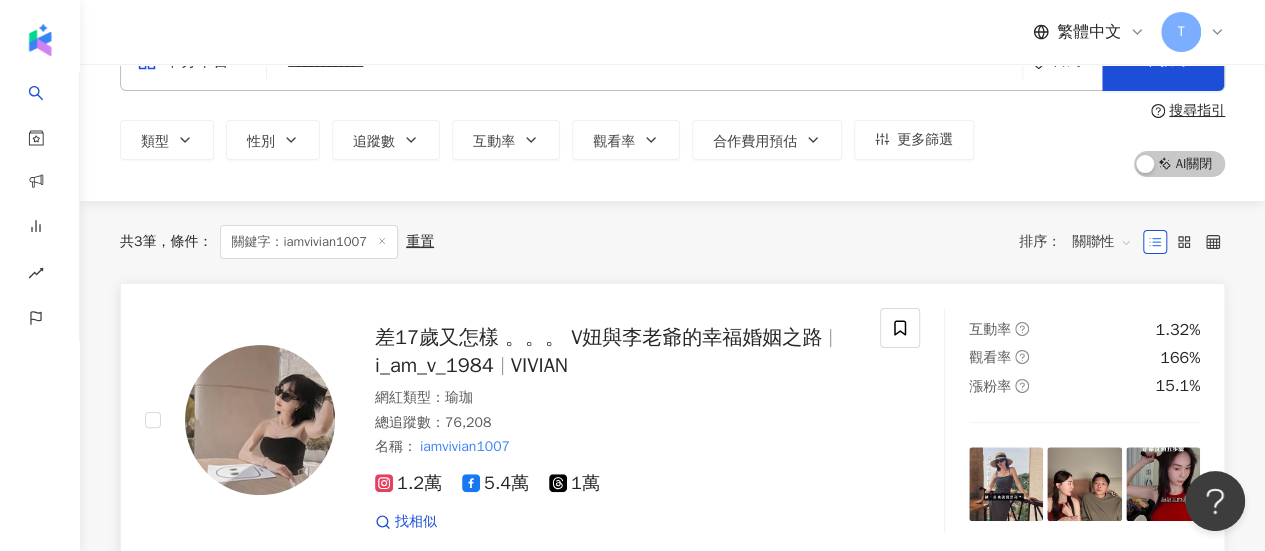 scroll, scrollTop: 100, scrollLeft: 0, axis: vertical 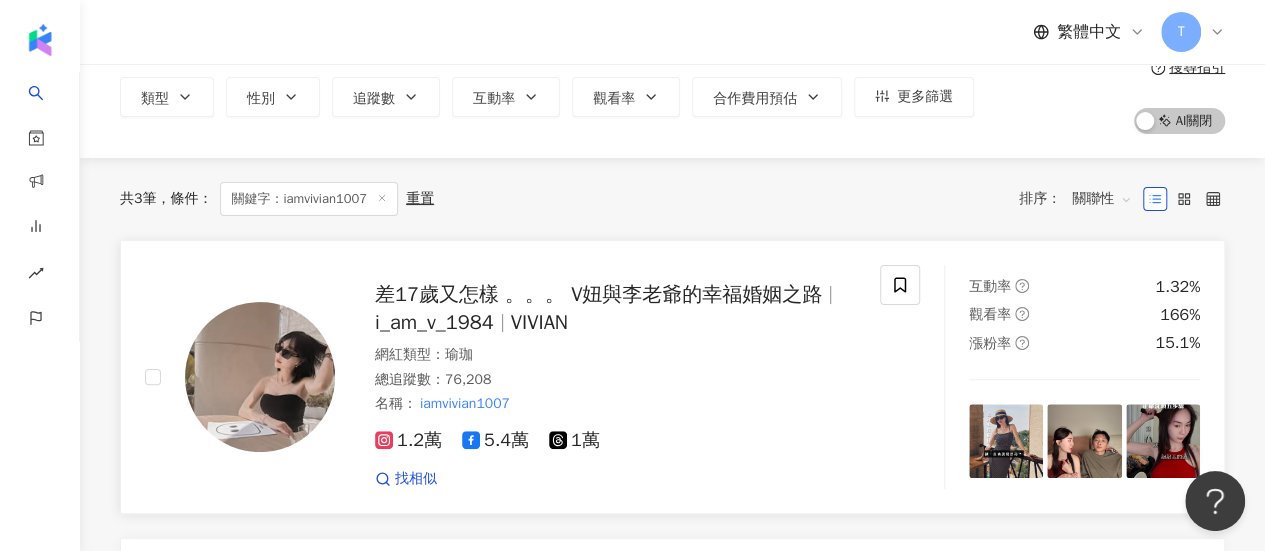 click on "差17歲又怎樣 。。。 V妞與李老爺的幸福婚姻之路" at bounding box center [598, 294] 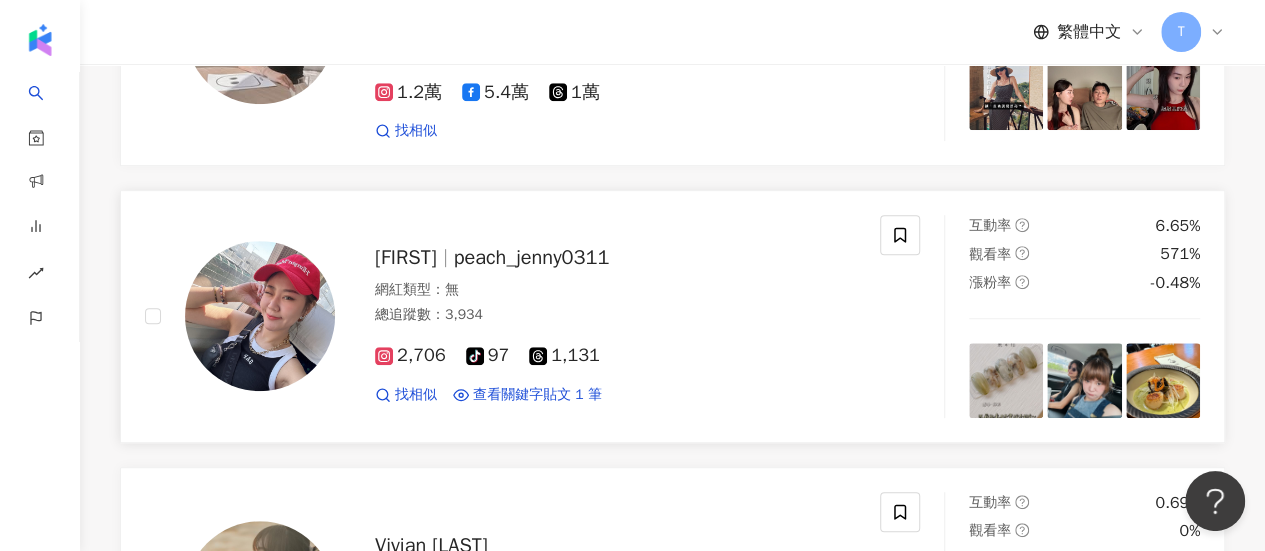 scroll, scrollTop: 0, scrollLeft: 0, axis: both 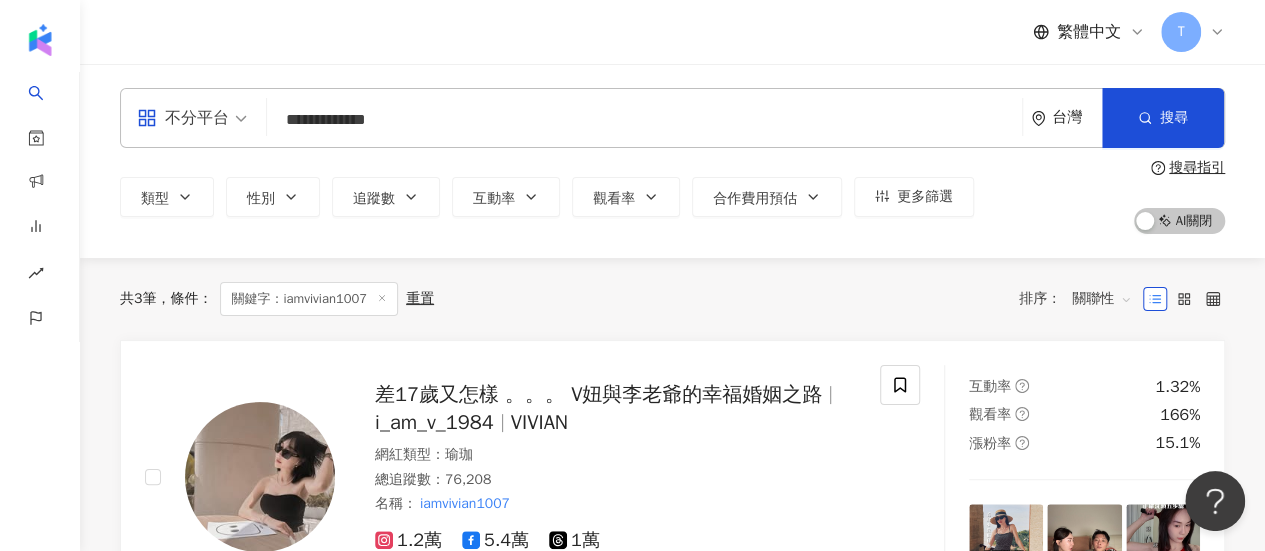 click on "**********" at bounding box center [644, 120] 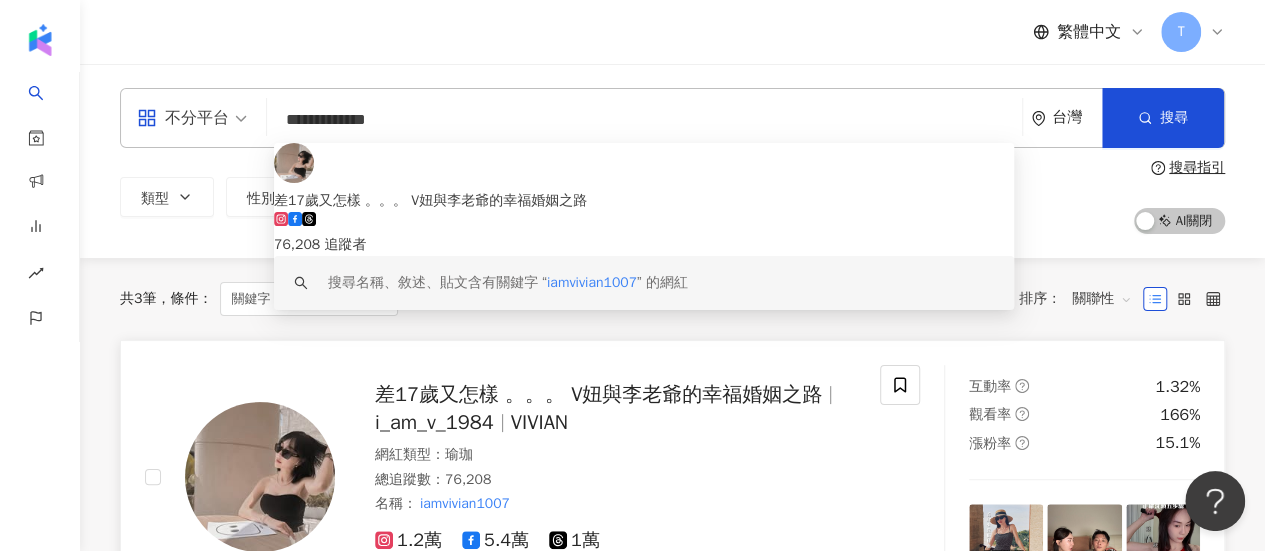 click on "差17歲又怎樣 。。。 V妞與李老爺的幸福婚姻之路" at bounding box center [598, 394] 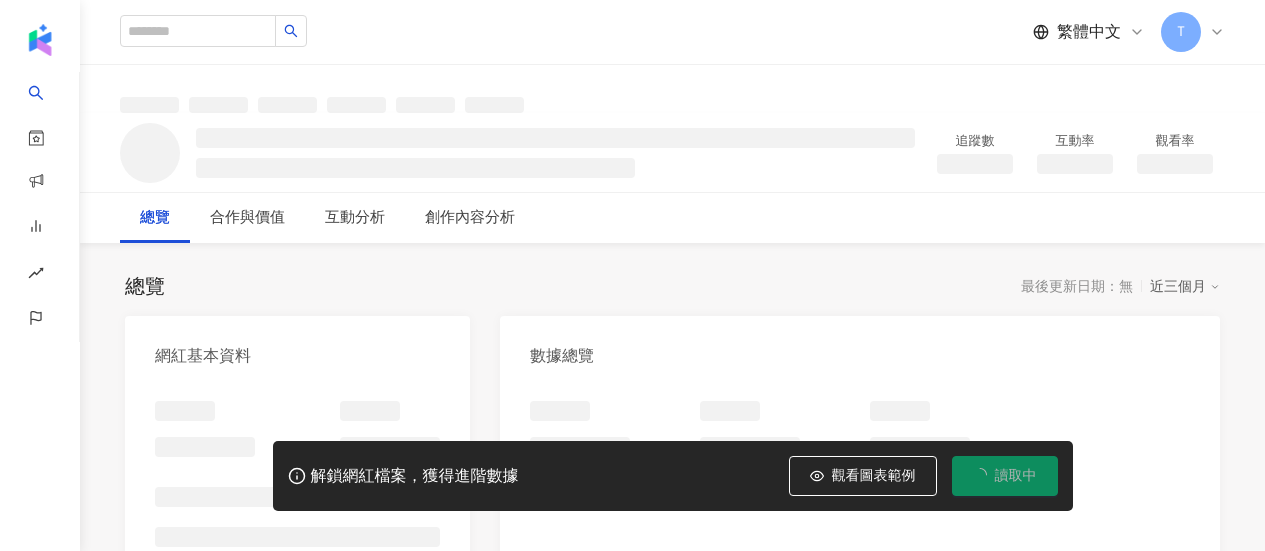 scroll, scrollTop: 0, scrollLeft: 0, axis: both 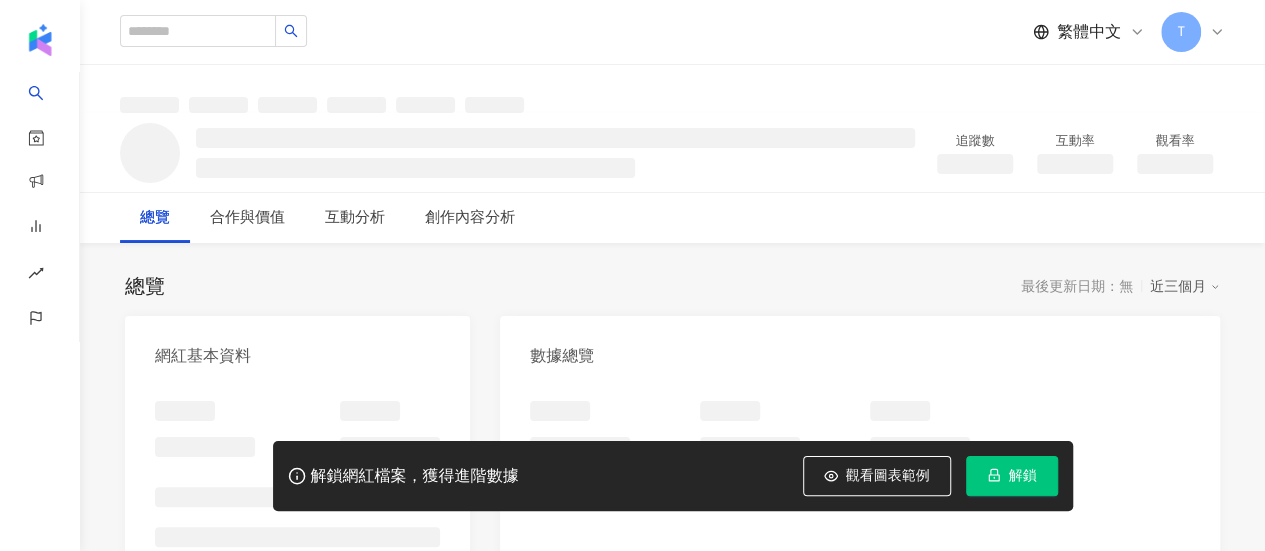 click on "解鎖" at bounding box center (1012, 476) 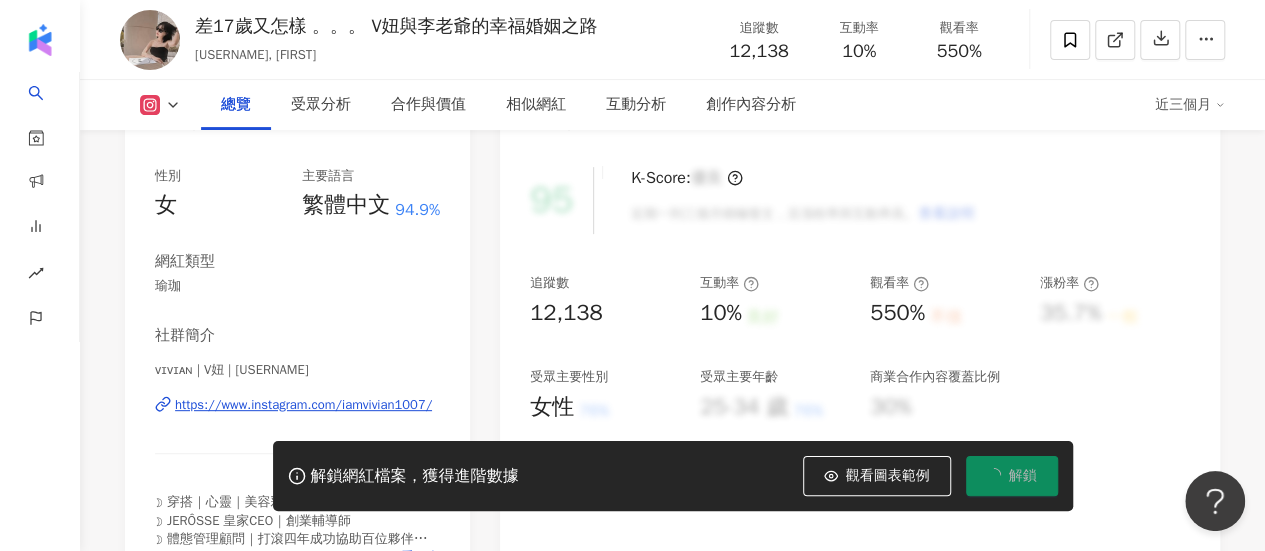 scroll, scrollTop: 300, scrollLeft: 0, axis: vertical 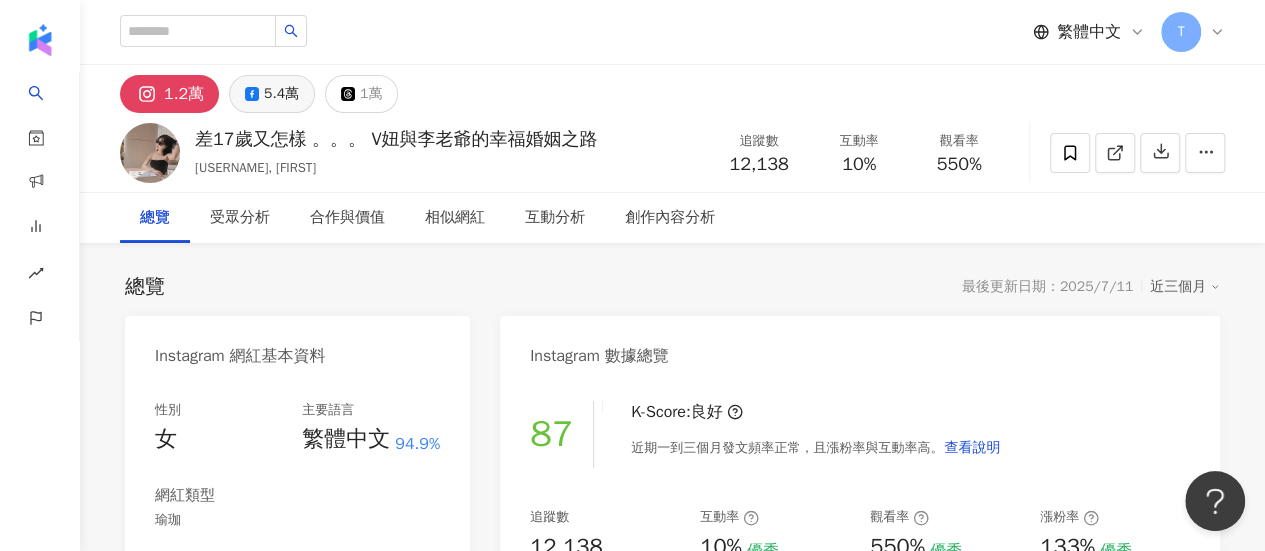 click on "5.4萬" at bounding box center [272, 94] 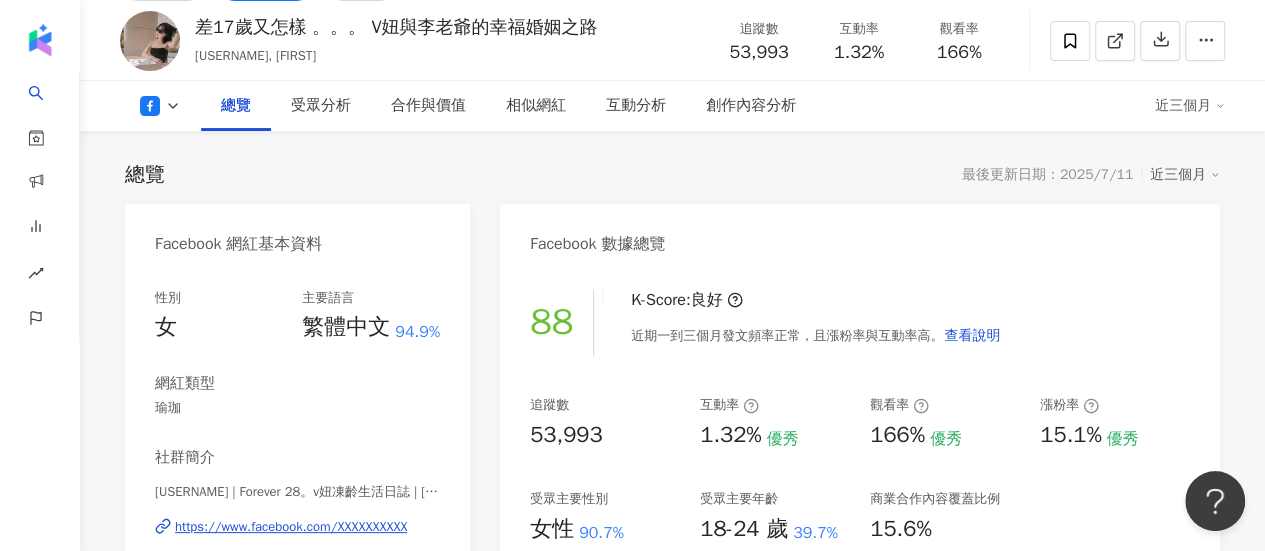scroll, scrollTop: 300, scrollLeft: 0, axis: vertical 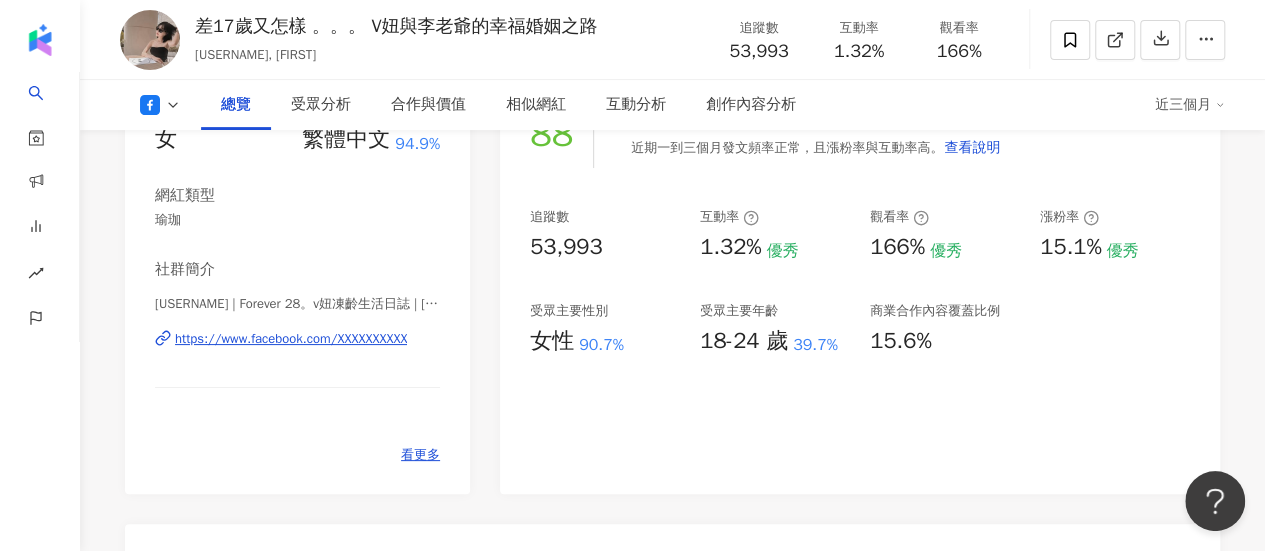 click on "https://www.facebook.com/XXXXXXXXXX" at bounding box center [291, 339] 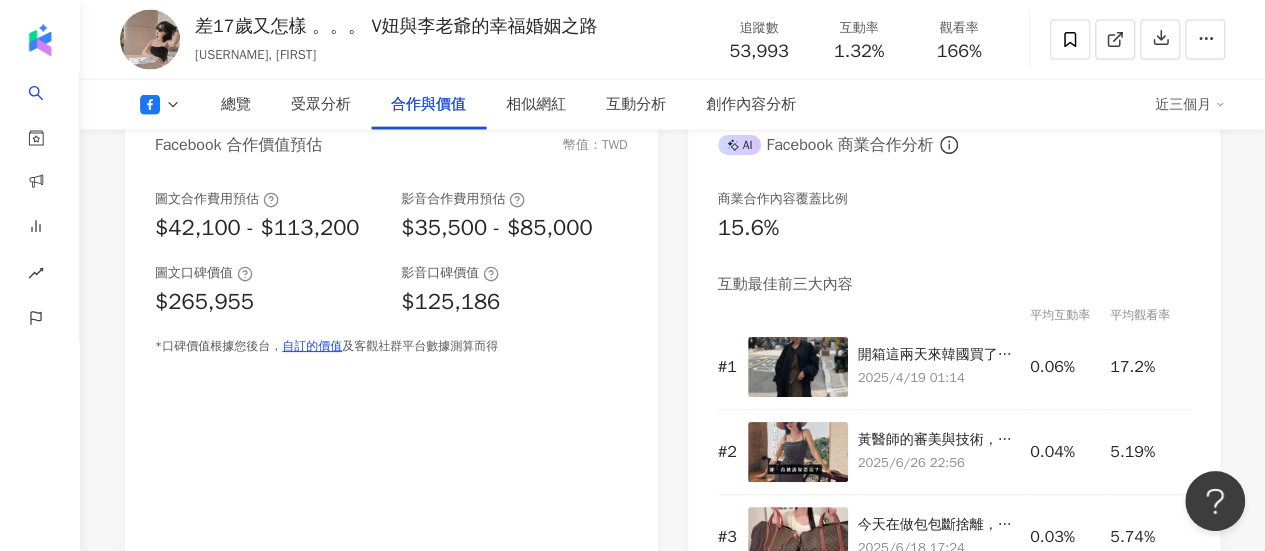 scroll, scrollTop: 2200, scrollLeft: 0, axis: vertical 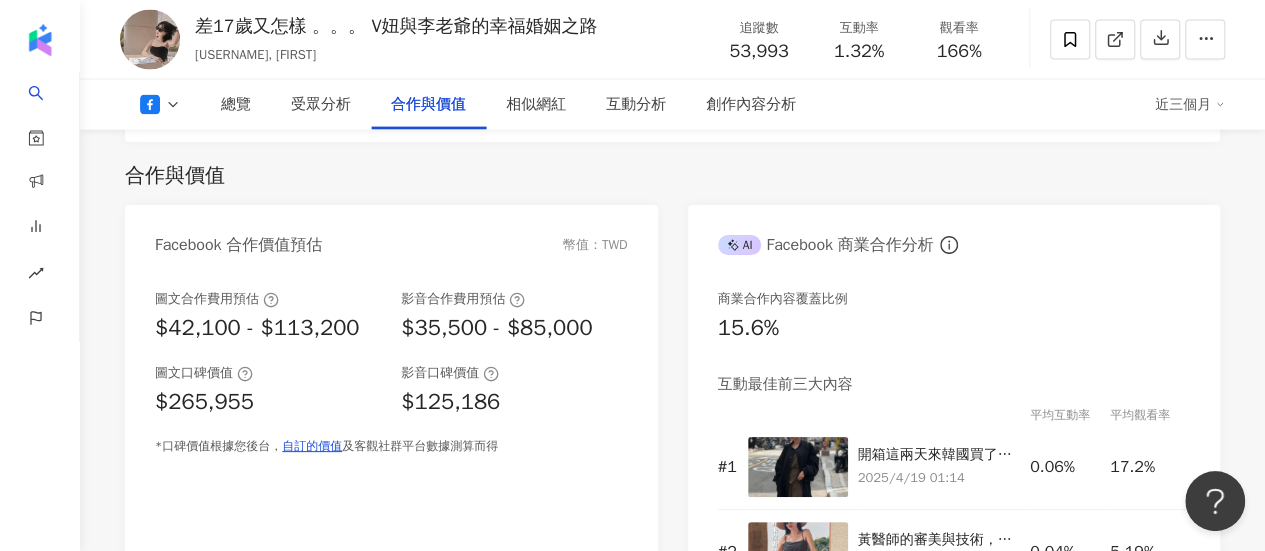 click 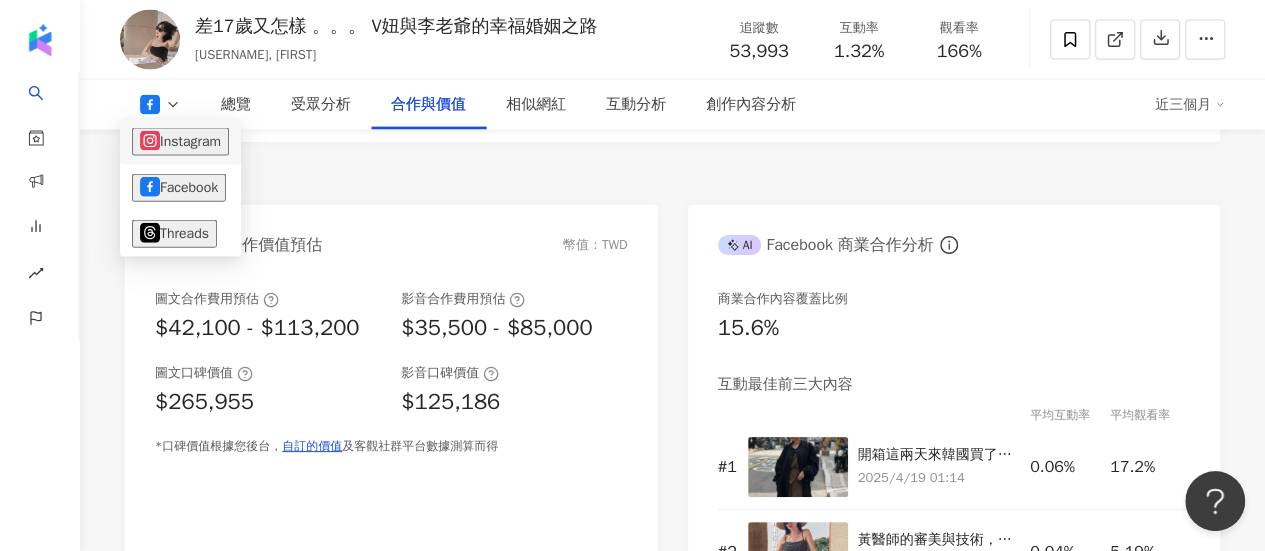 click on "Instagram" at bounding box center (180, 142) 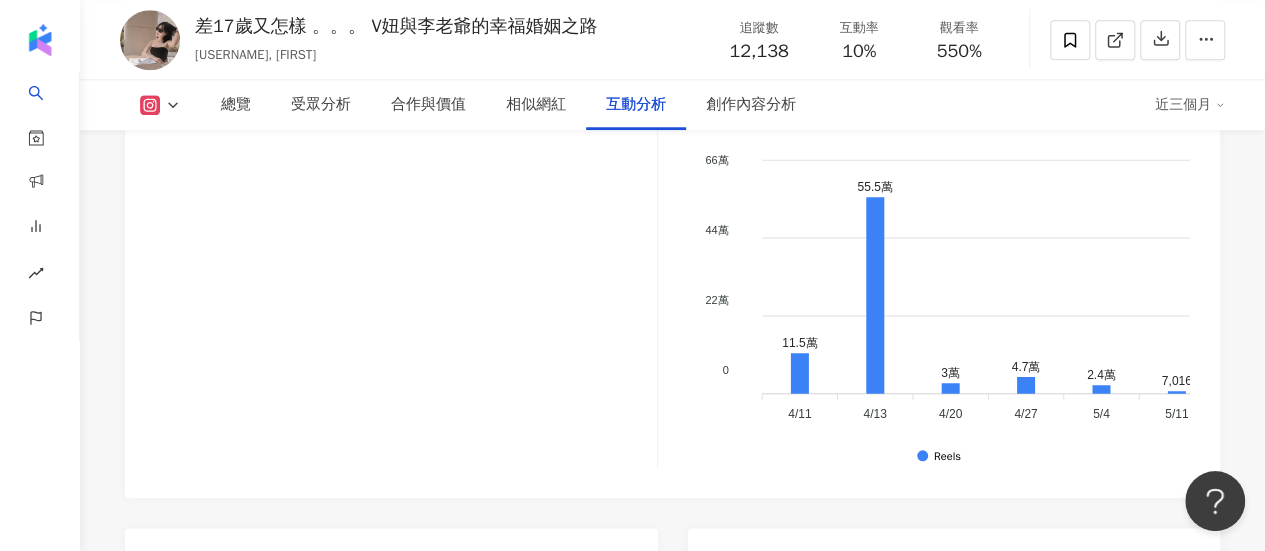 scroll, scrollTop: 4636, scrollLeft: 0, axis: vertical 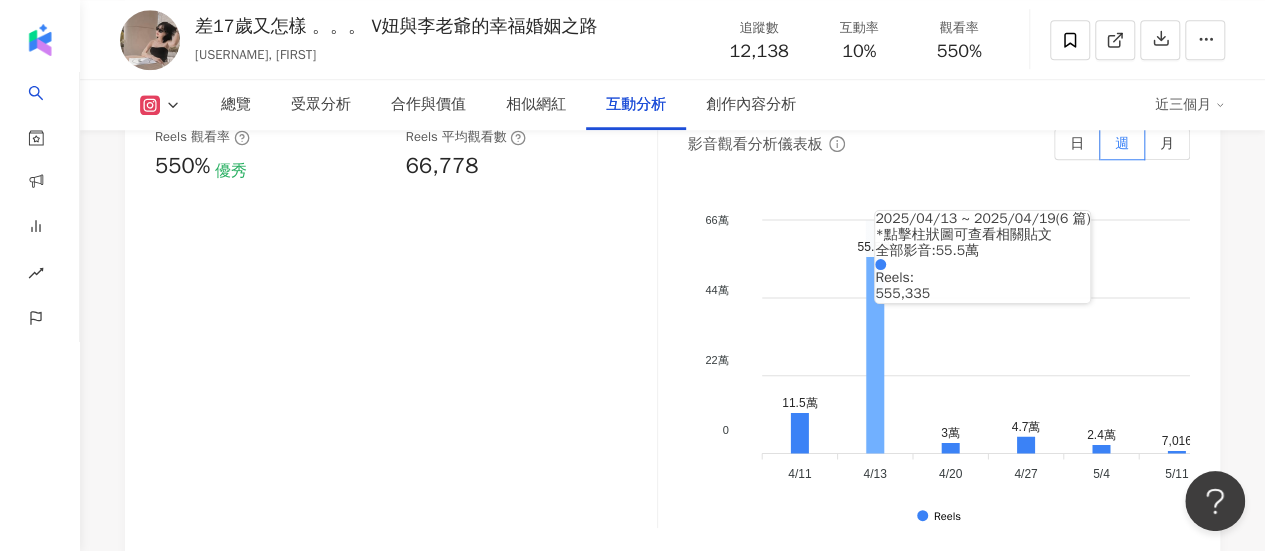 click 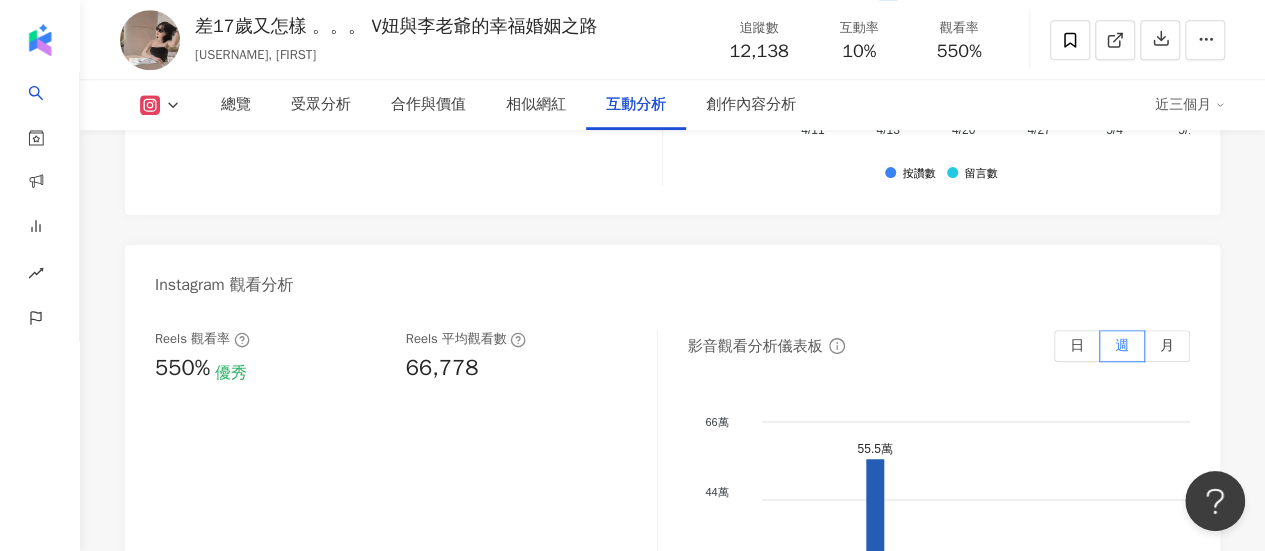 scroll, scrollTop: 4399, scrollLeft: 0, axis: vertical 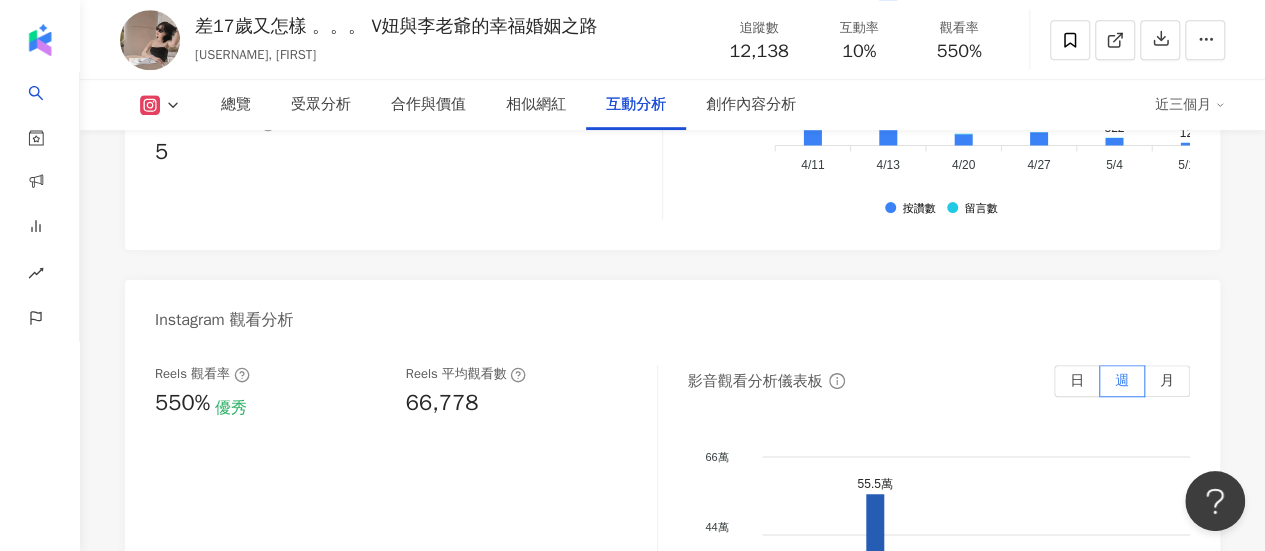 click on "總覽 最後更新日期：2025/7/11 近三個月 Instagram 網紅基本資料 性別   女 主要語言   繁體中文 94.9% 網紅類型 瑜珈 社群簡介 ᴠɪᴠɪᴀɴ | V妞 | iamvivian1007 https://www.instagram.com/iamvivian1007/ ☽ 穿搭｜心靈｜美容彩妝｜INFP天秤座
☽  JERÔSSE 皇家CEO｜創業輔導師
☽ 體態管理顧問｜打滾四年成功協助百位夥伴瘦身創業 看更多 Instagram 數據總覽 87 K-Score :   良好 近期一到三個月發文頻率正常，且漲粉率與互動率高。 查看說明 追蹤數   12,138 互動率   10% 優秀 觀看率   550% 優秀 漲粉率   133% 優秀 受眾主要性別   女性 87.6% 受眾主要年齡   25-34 歲 59.9% 商業合作內容覆蓋比例   8.57% AI Instagram 成效等級三大指標 互動率 10% 優秀 同等級網紅的互動率中位數為  0.53% 觀看率 550% 優秀 同等級網紅的觀看率中位數為  2.09% 漲粉率 133% 優秀 同等級網紅的漲粉率中位數為  0% 成效等級 ： 優秀 良好" at bounding box center (672, -676) 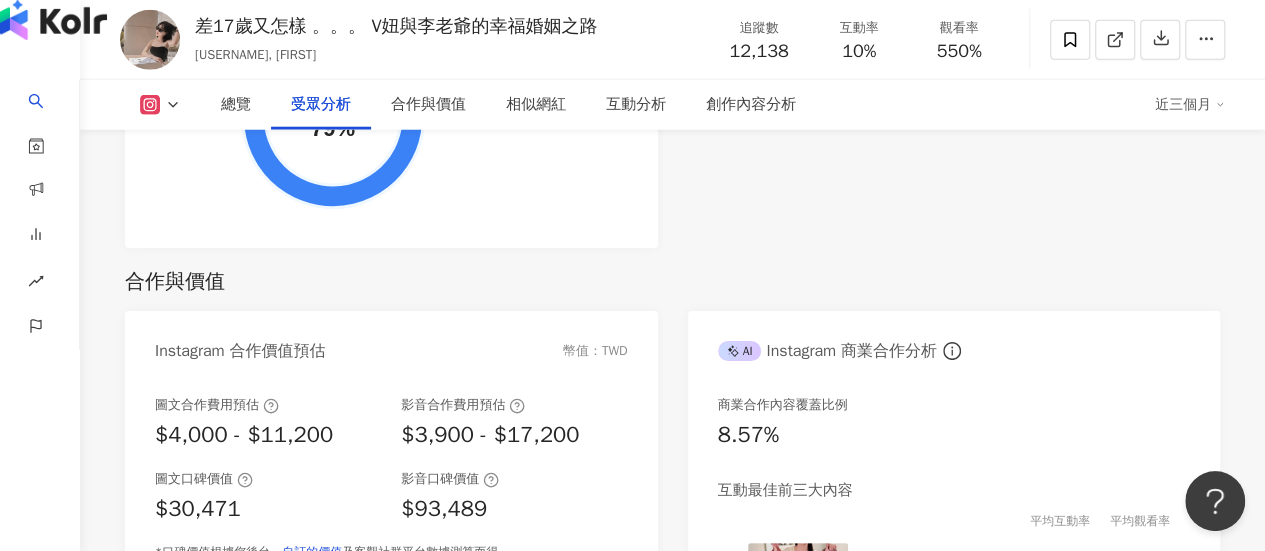 scroll, scrollTop: 2499, scrollLeft: 0, axis: vertical 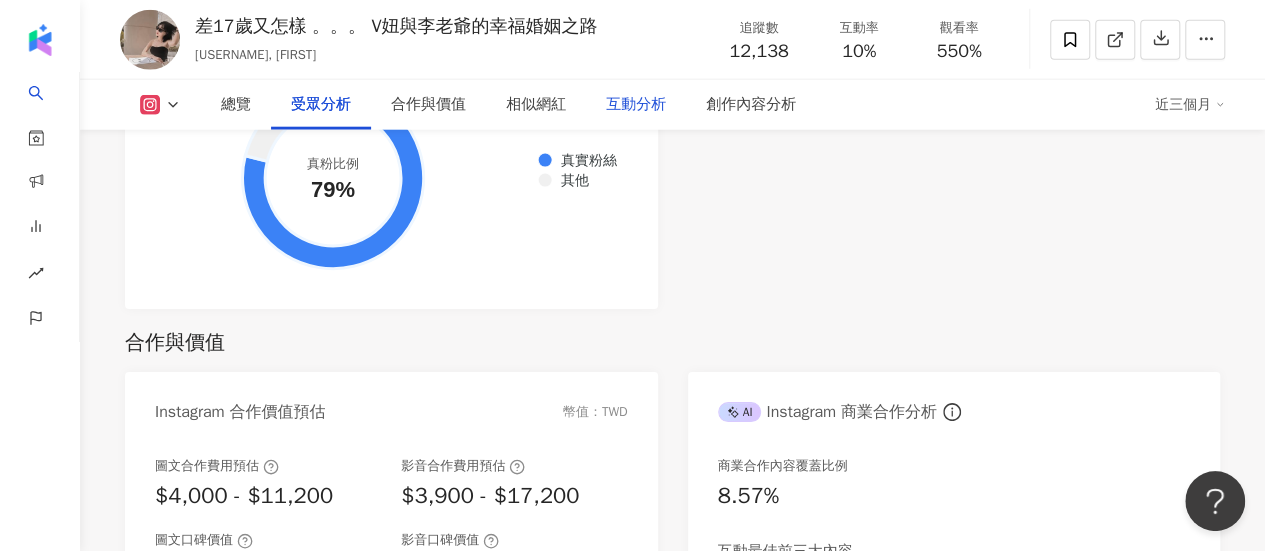 click on "互動分析" at bounding box center (636, 105) 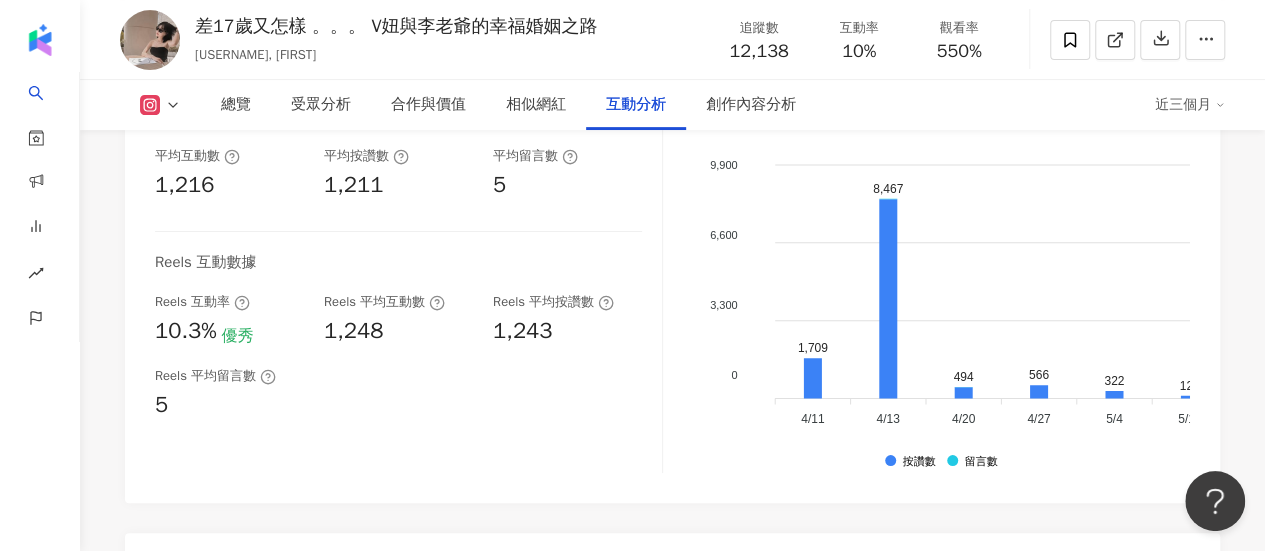 scroll, scrollTop: 4262, scrollLeft: 0, axis: vertical 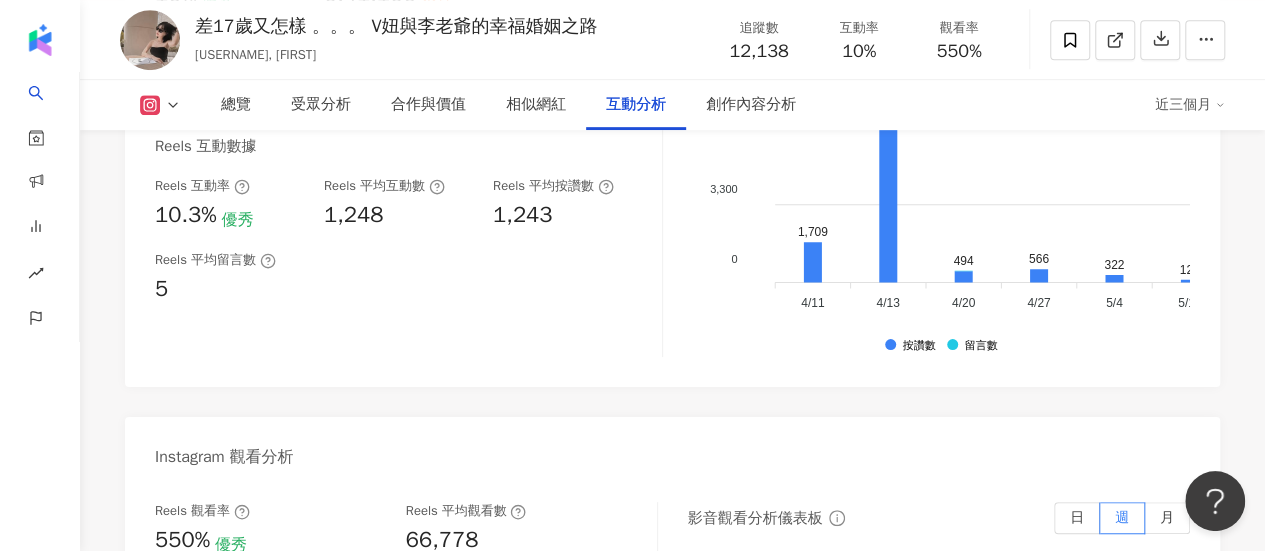 click on "互動率   10% 優秀 按讚評論比   0.41:100 不佳 平均互動數    1,216 平均按讚數   1,211 平均留言數   5 Reels 互動數據 Reels 互動率   10.3% 優秀 Reels 平均互動數   1,248 Reels 平均按讚數   1,243 Reels 平均留言數   5" at bounding box center (409, 157) 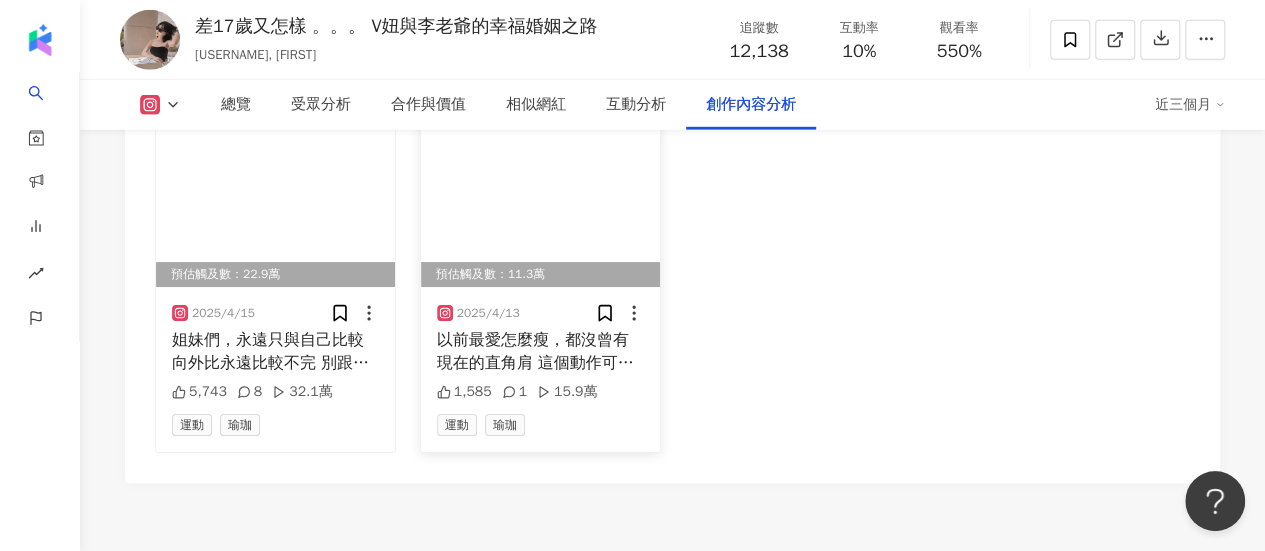 scroll, scrollTop: 6762, scrollLeft: 0, axis: vertical 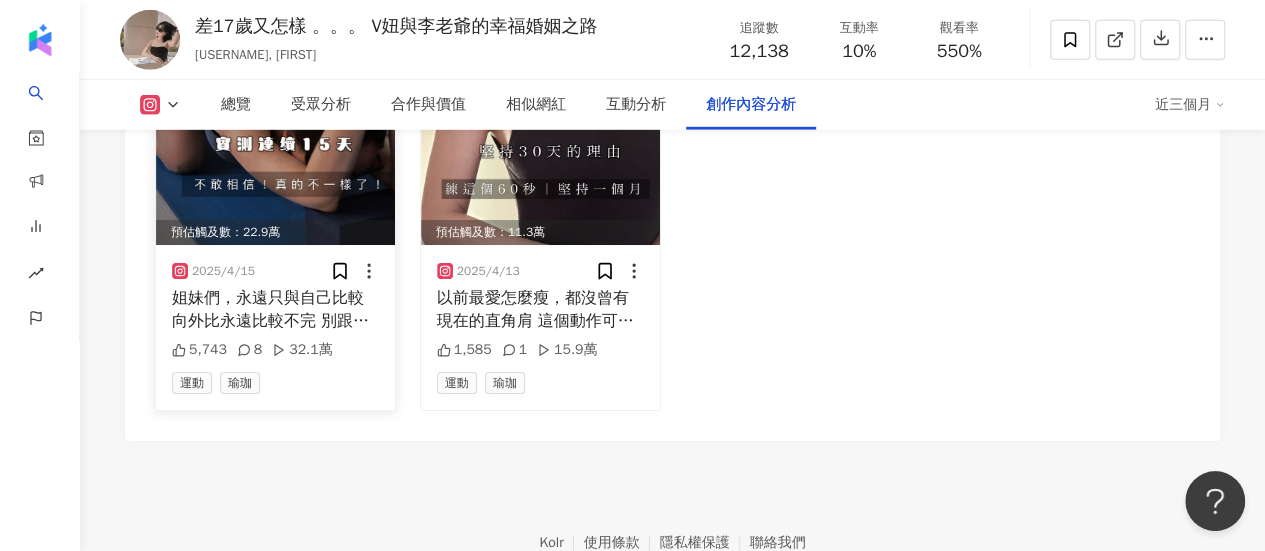 click 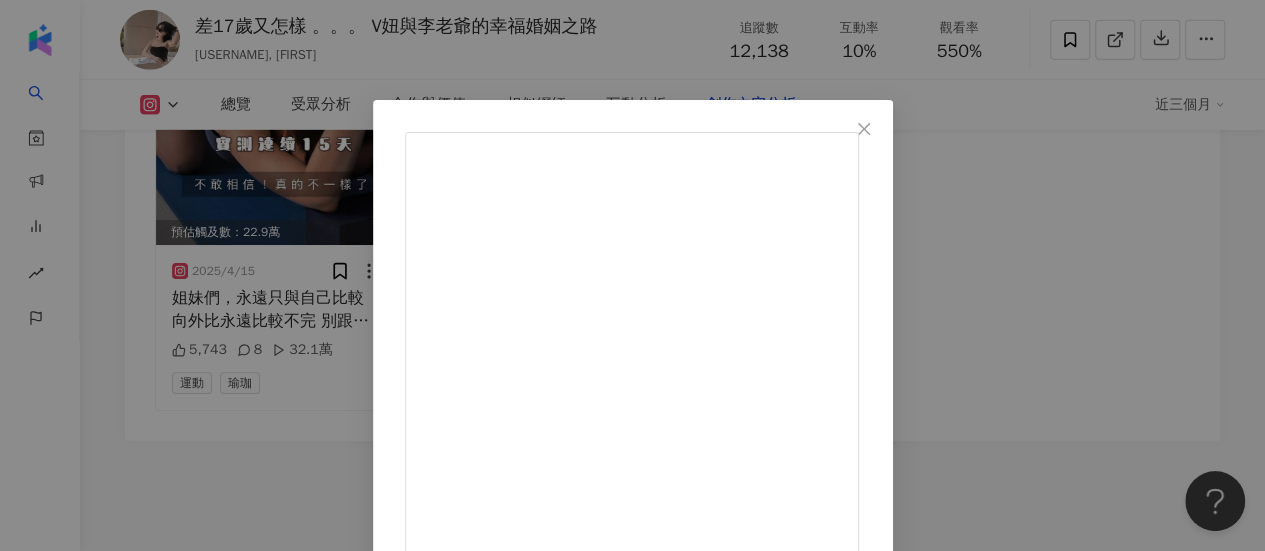 click 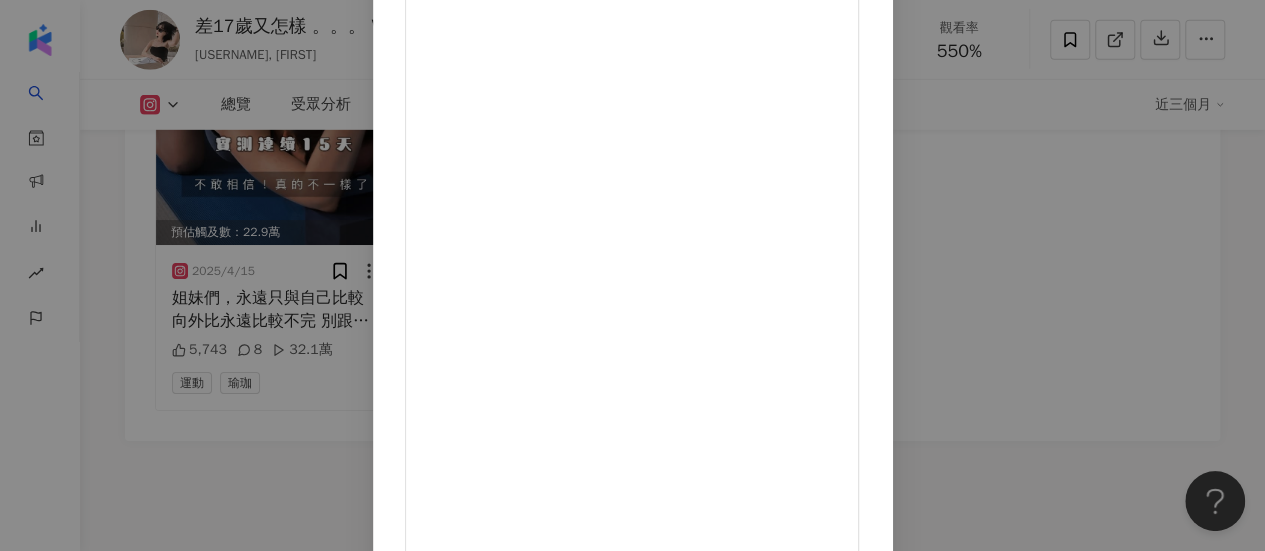 scroll, scrollTop: 346, scrollLeft: 0, axis: vertical 